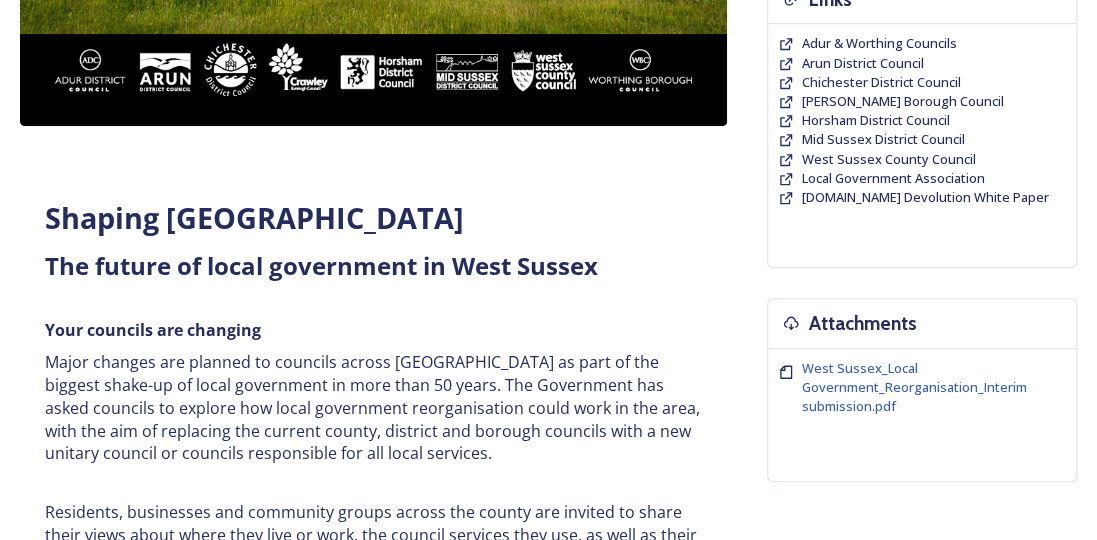 scroll, scrollTop: 400, scrollLeft: 0, axis: vertical 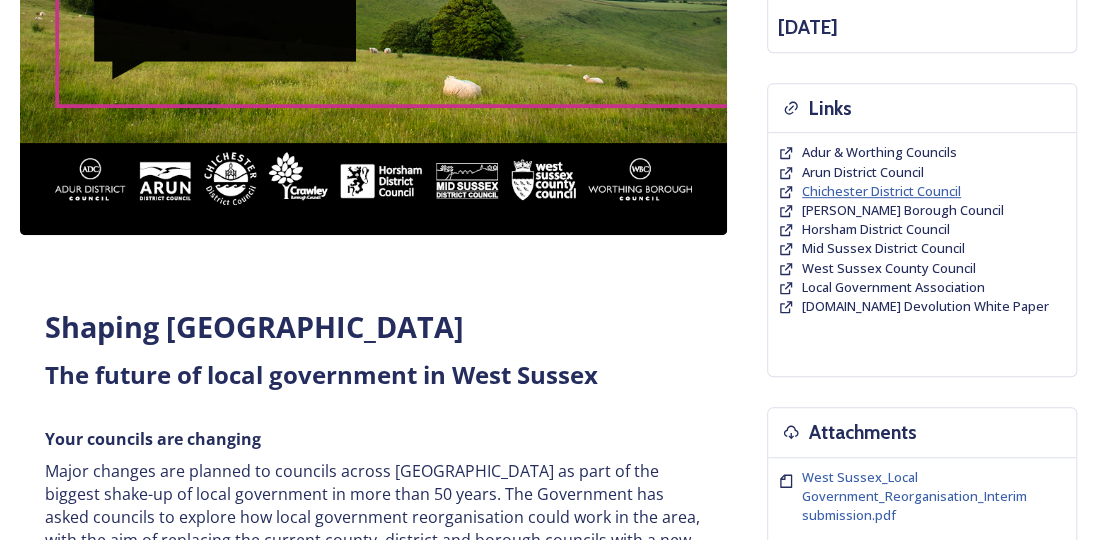 click on "Chichester District Council" at bounding box center [881, 191] 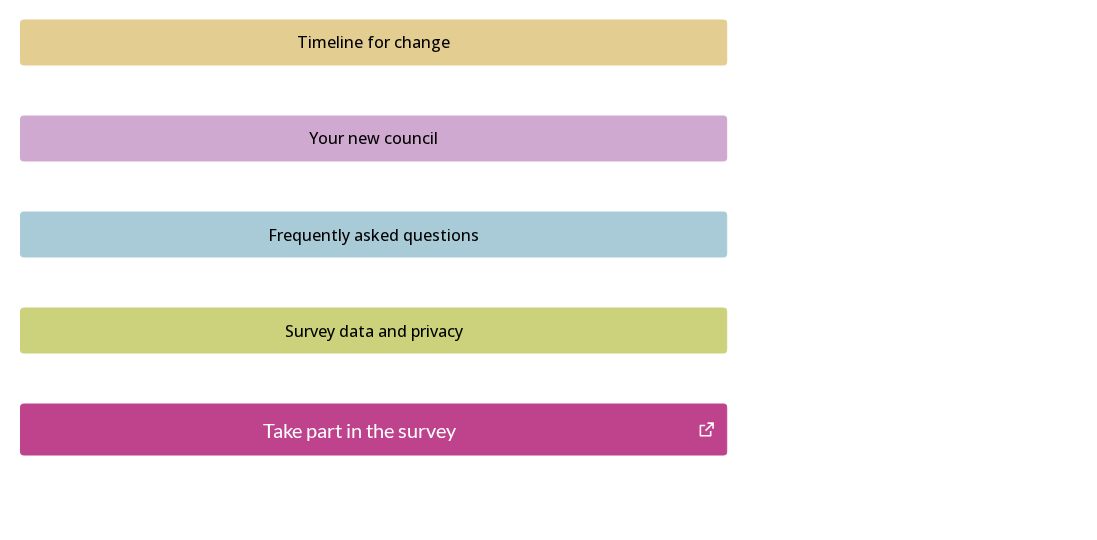 scroll, scrollTop: 1500, scrollLeft: 0, axis: vertical 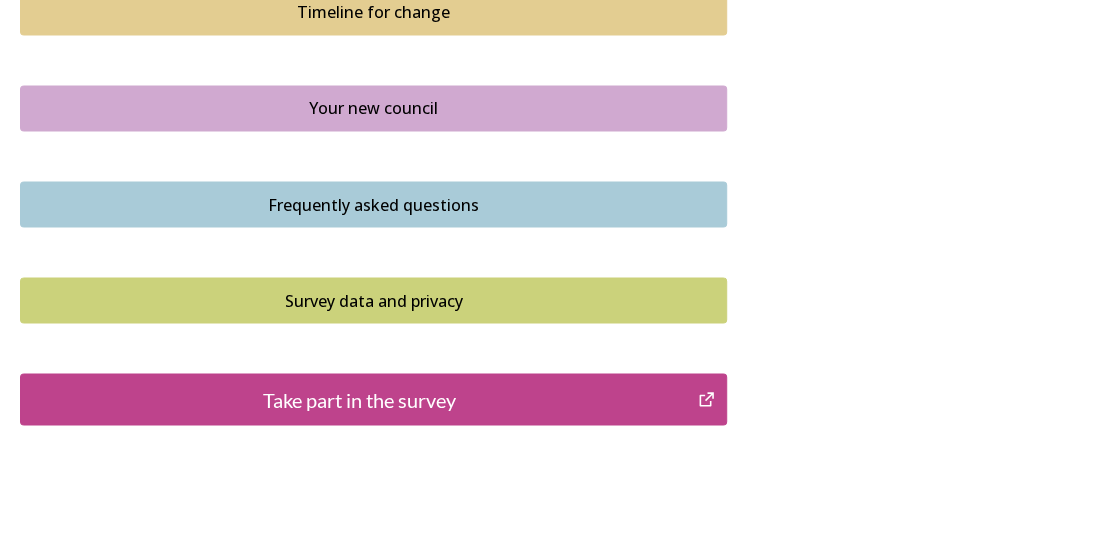 click on "Take part in the survey" at bounding box center [359, 399] 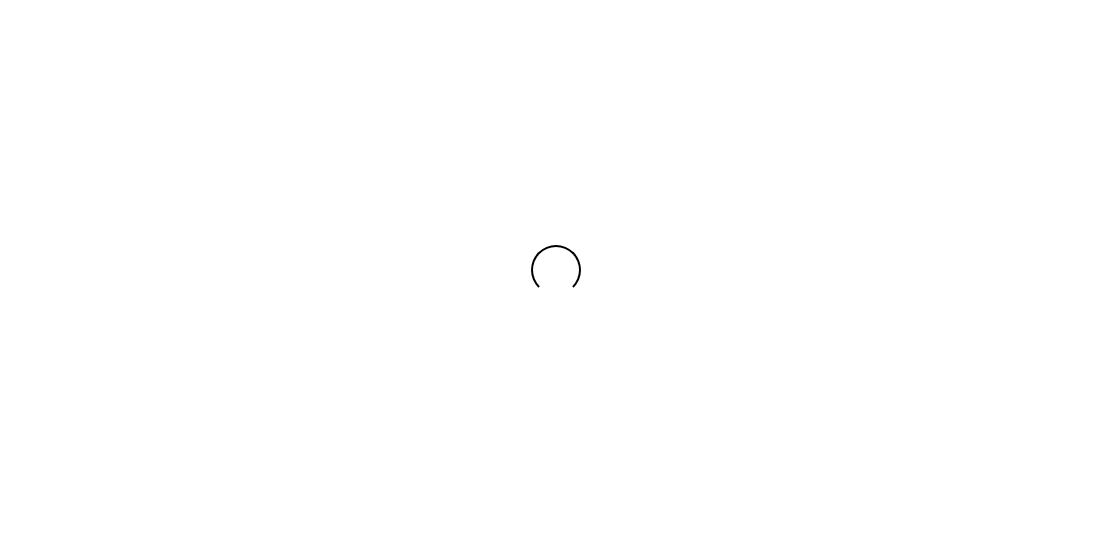 scroll, scrollTop: 0, scrollLeft: 0, axis: both 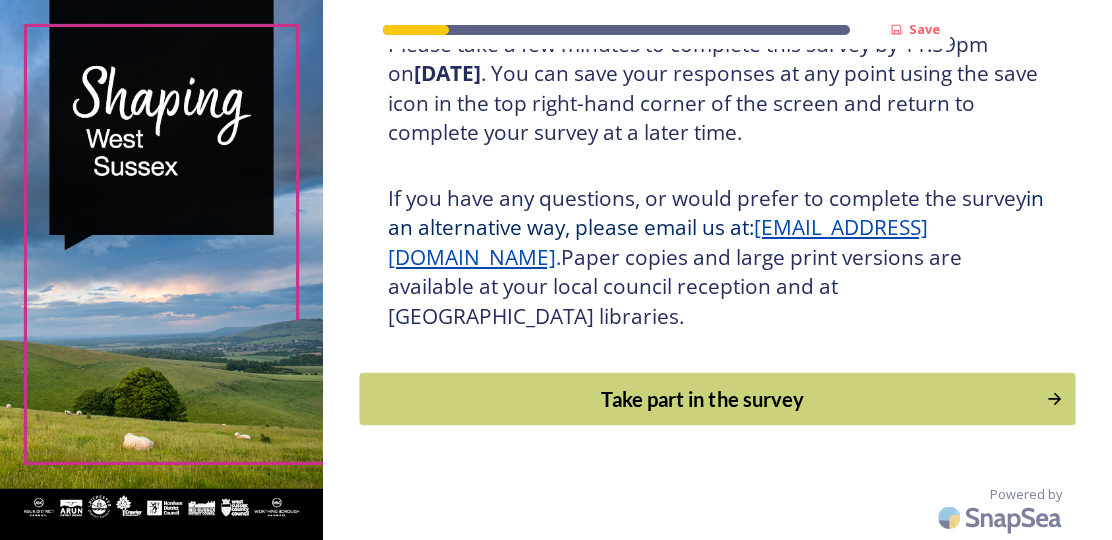 click on "Take part in the survey" at bounding box center [702, 399] 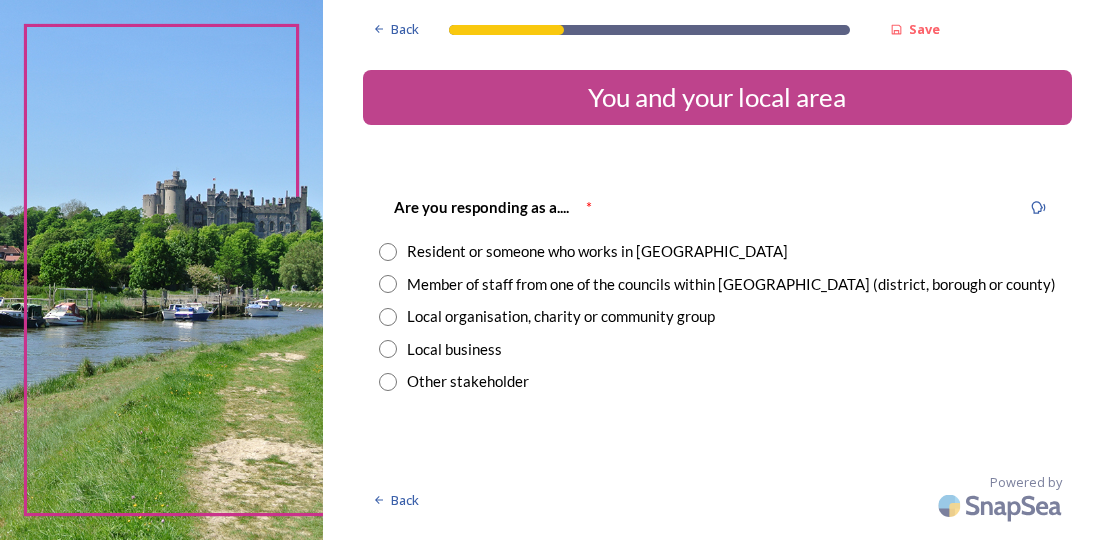 click at bounding box center [388, 284] 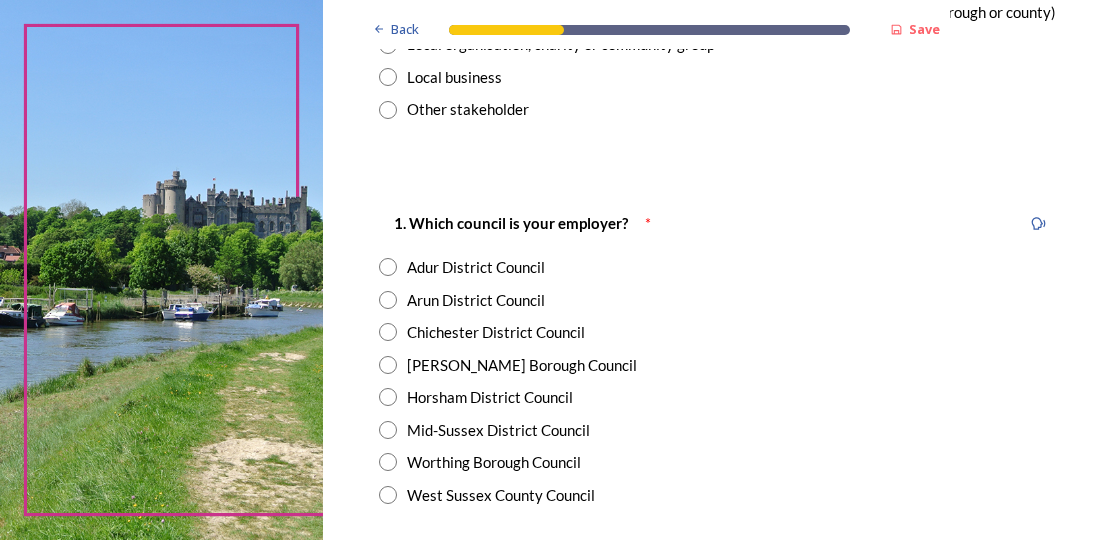scroll, scrollTop: 300, scrollLeft: 0, axis: vertical 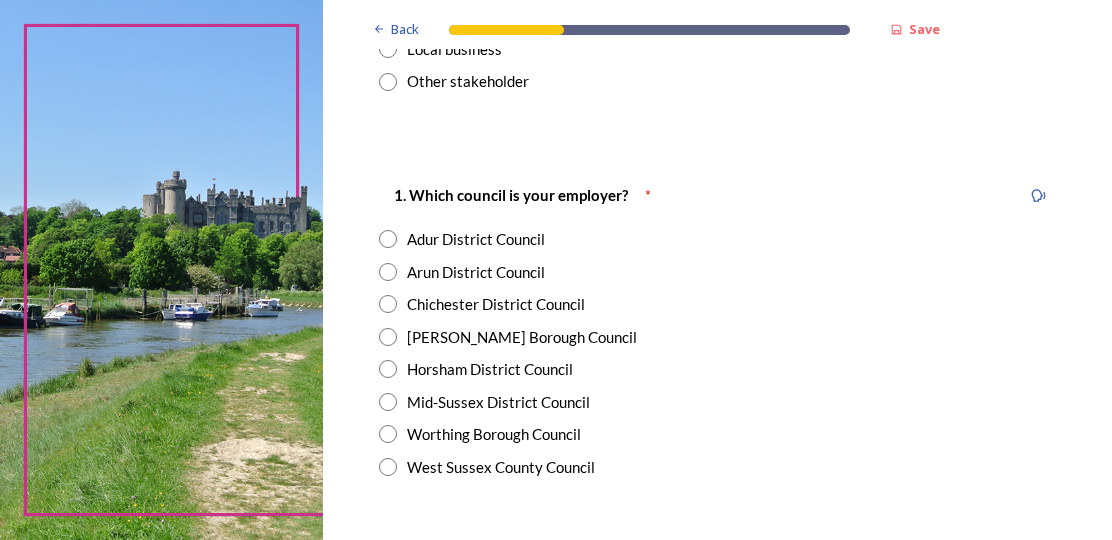 click on "Chichester District Council" at bounding box center [496, 304] 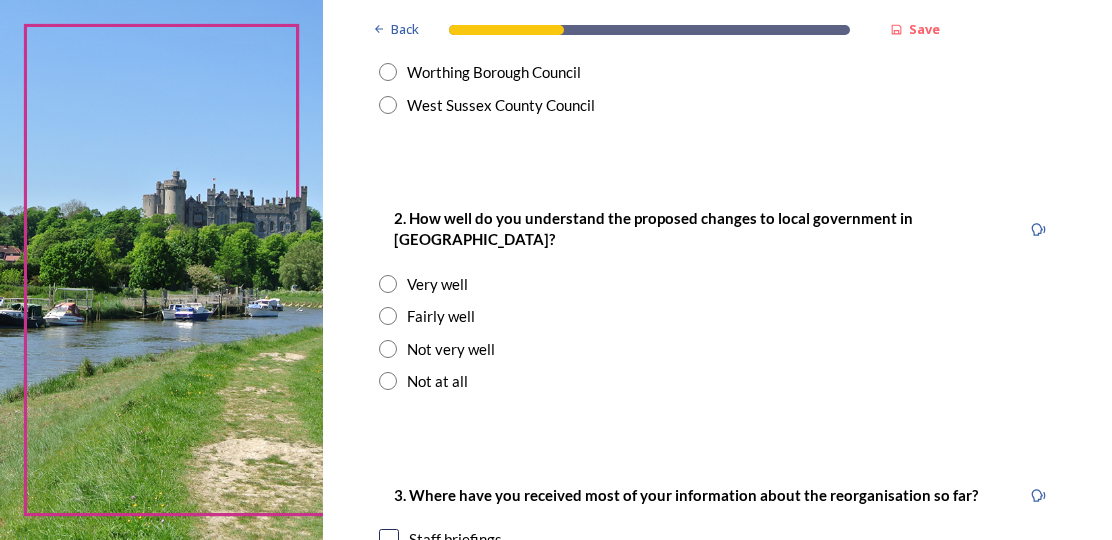 scroll, scrollTop: 700, scrollLeft: 0, axis: vertical 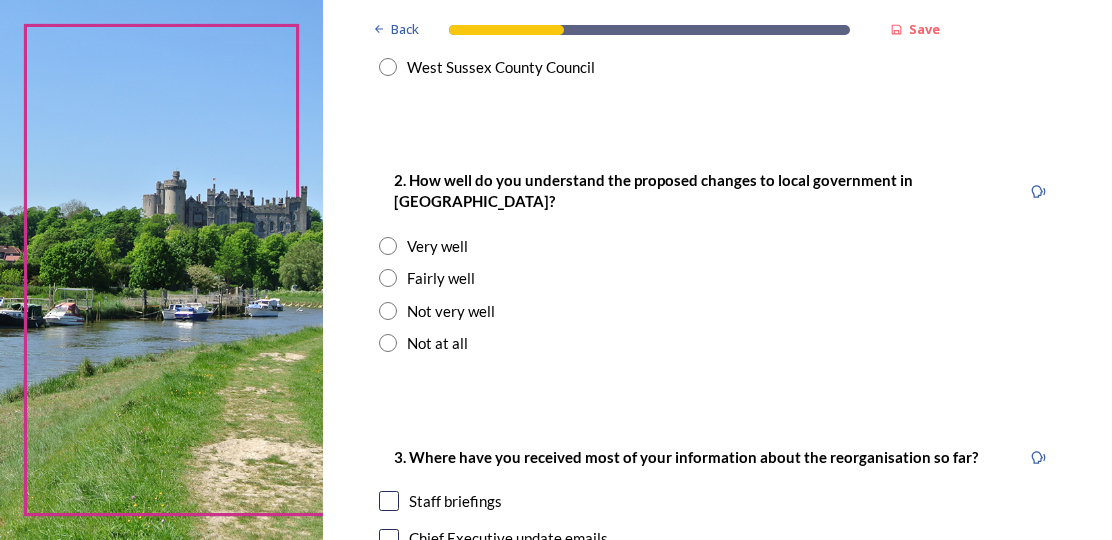click at bounding box center [388, 246] 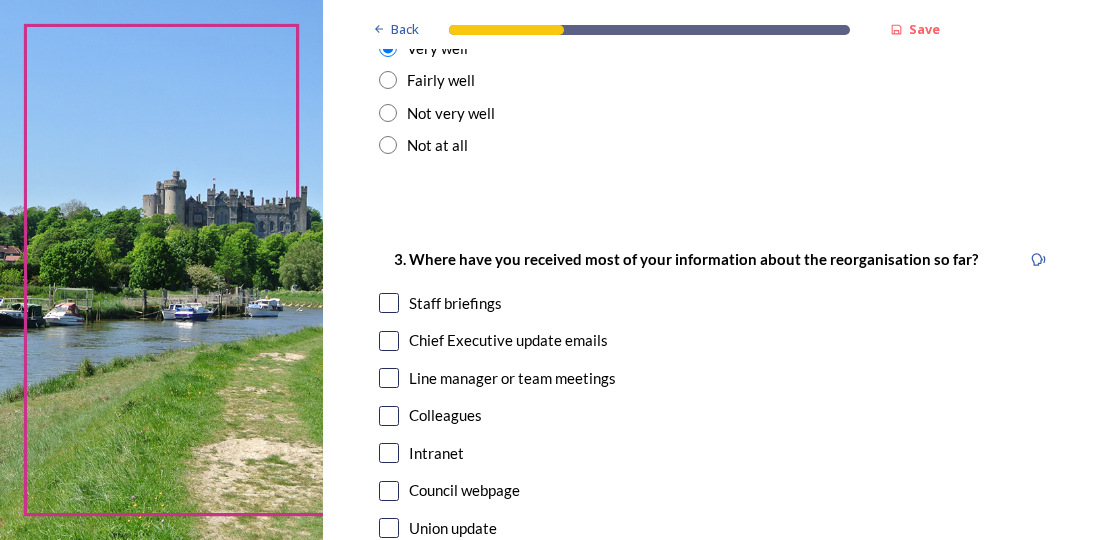 scroll, scrollTop: 900, scrollLeft: 0, axis: vertical 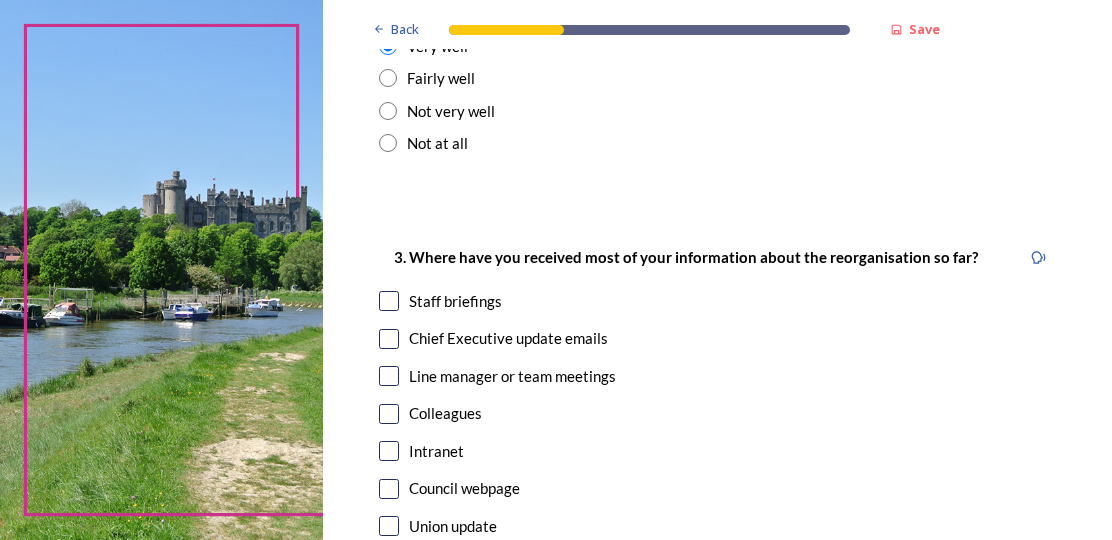 click at bounding box center [389, 301] 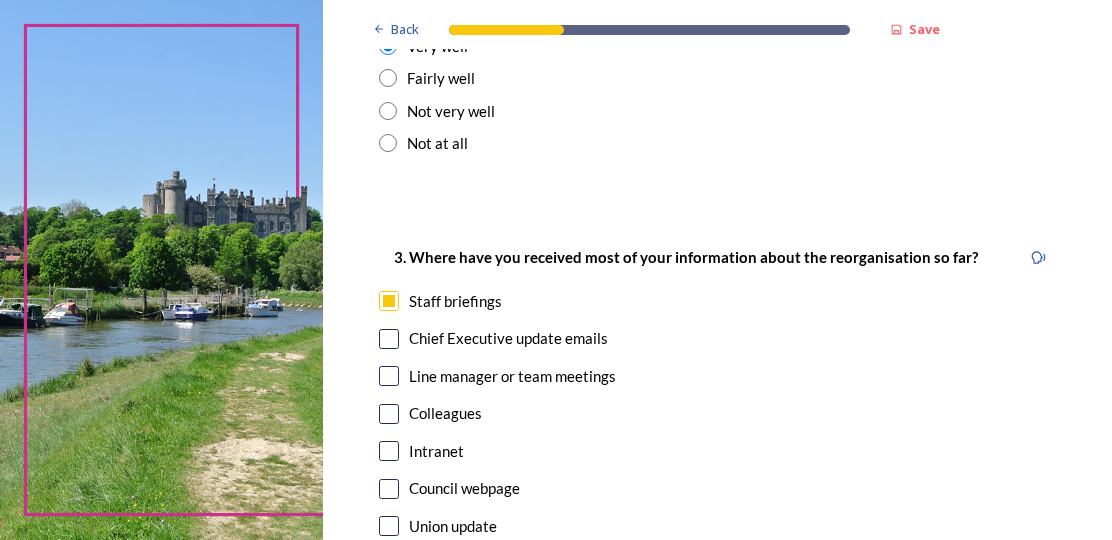 click at bounding box center [389, 339] 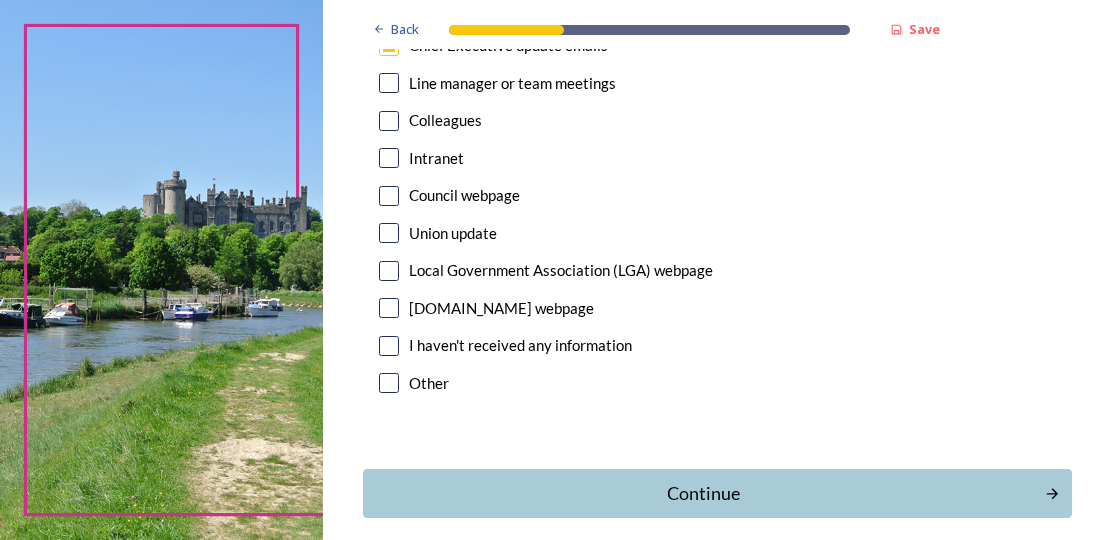 scroll, scrollTop: 1200, scrollLeft: 0, axis: vertical 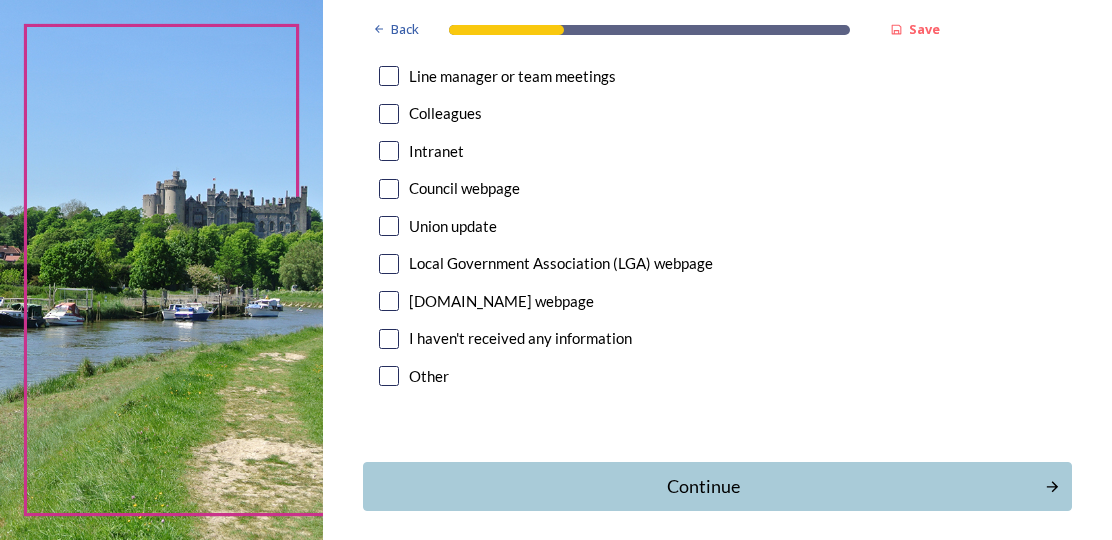 click at bounding box center (389, 189) 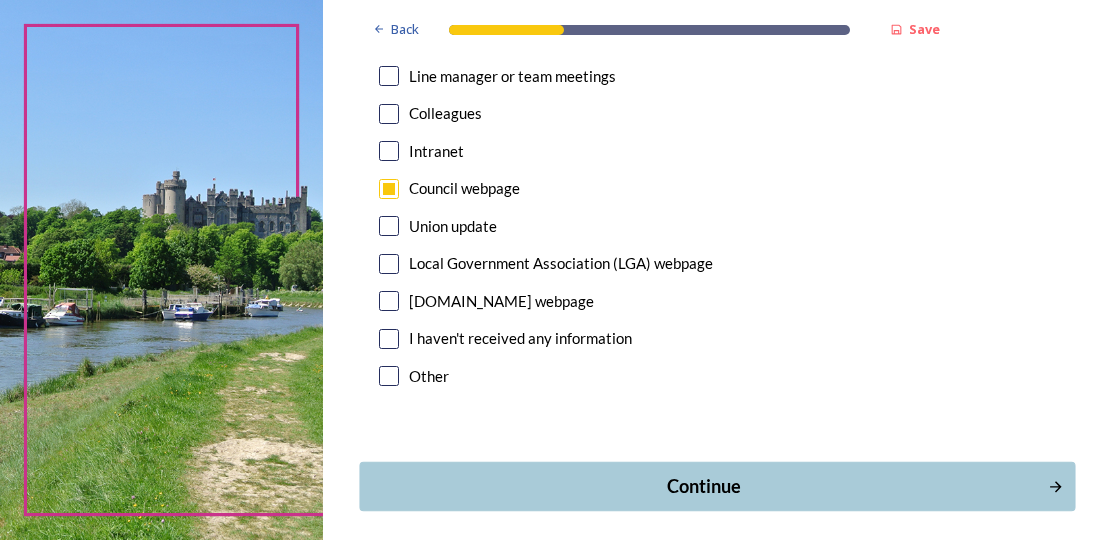 click on "Continue" at bounding box center [703, 486] 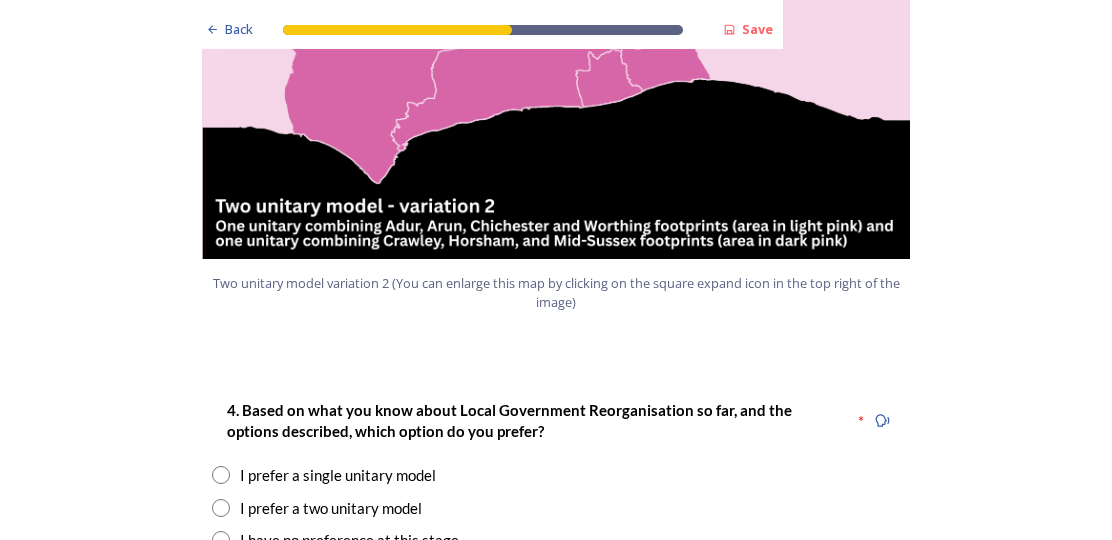 scroll, scrollTop: 2500, scrollLeft: 0, axis: vertical 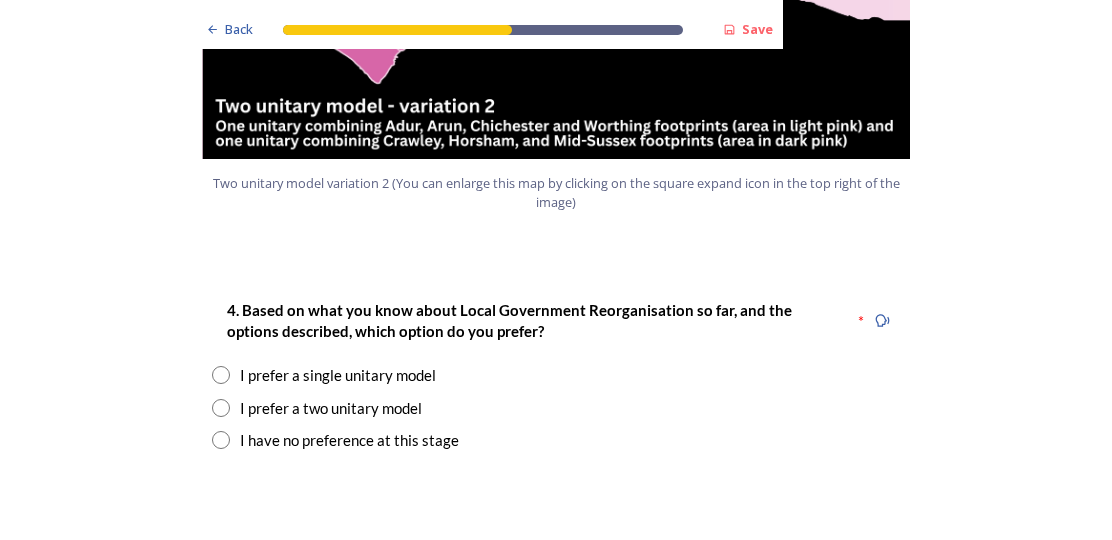 click at bounding box center [221, 375] 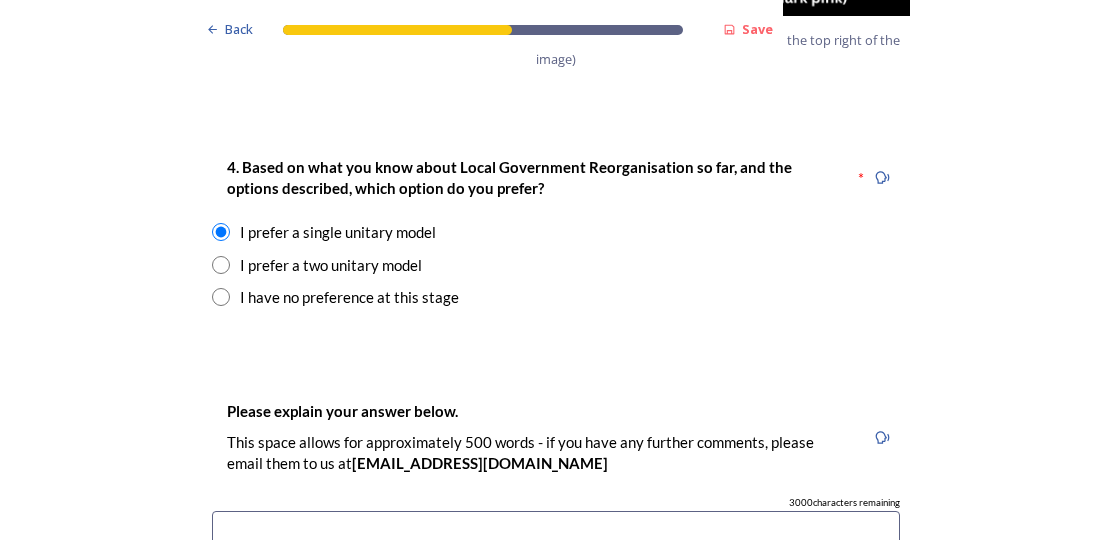 scroll, scrollTop: 2700, scrollLeft: 0, axis: vertical 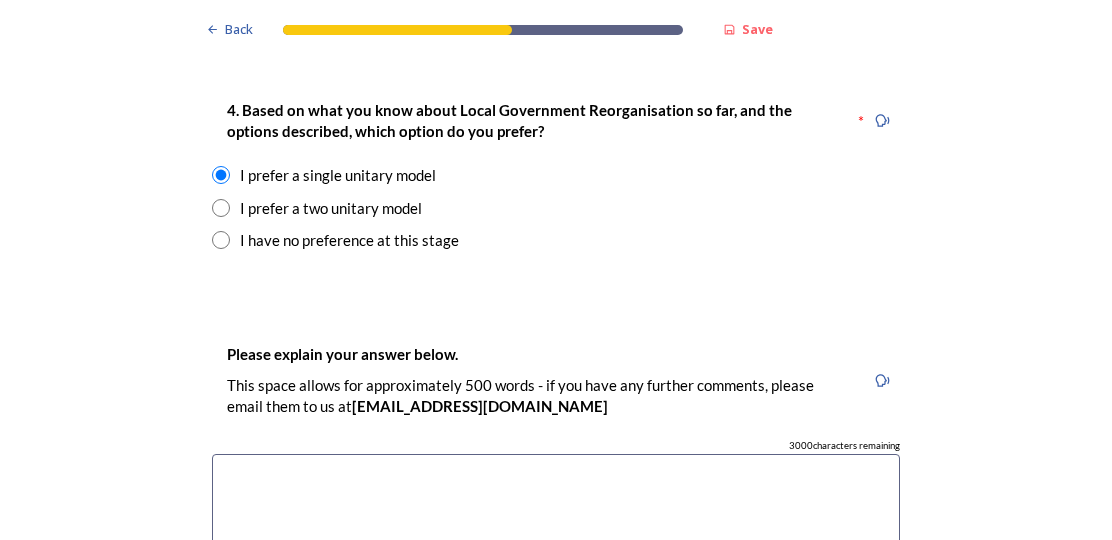 click at bounding box center (556, 566) 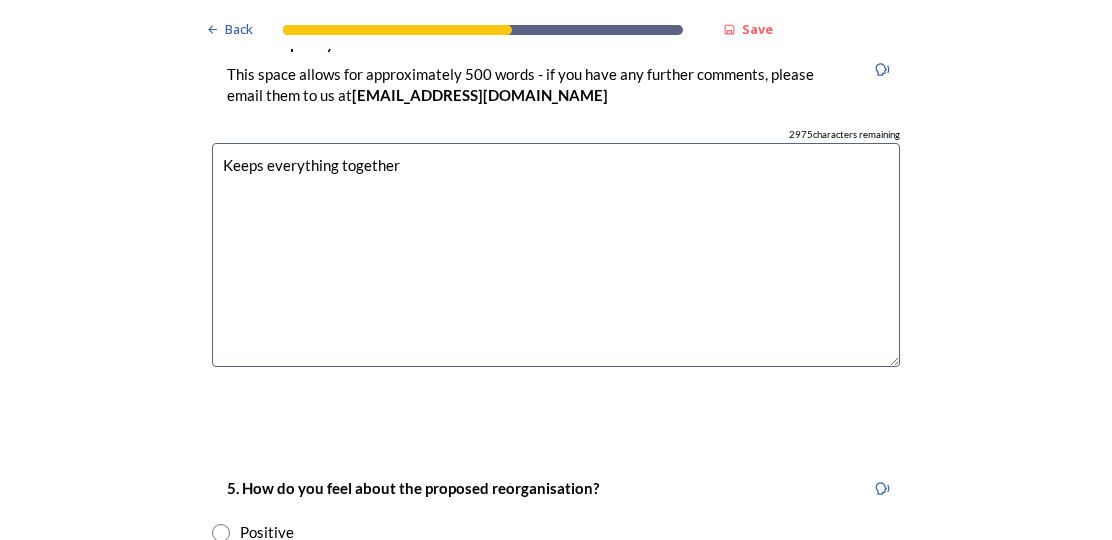 scroll, scrollTop: 3100, scrollLeft: 0, axis: vertical 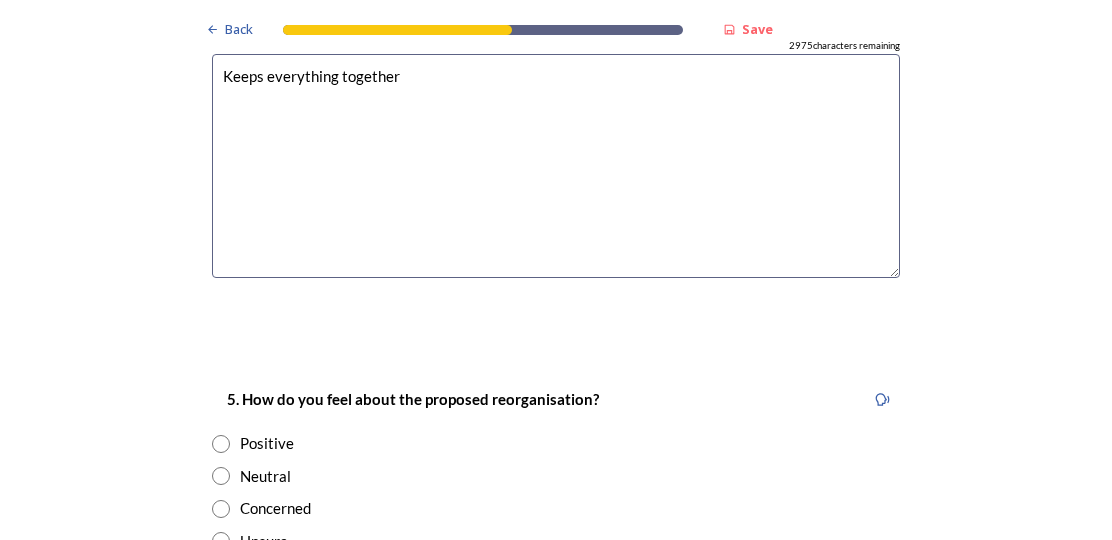 type on "Keeps everything together" 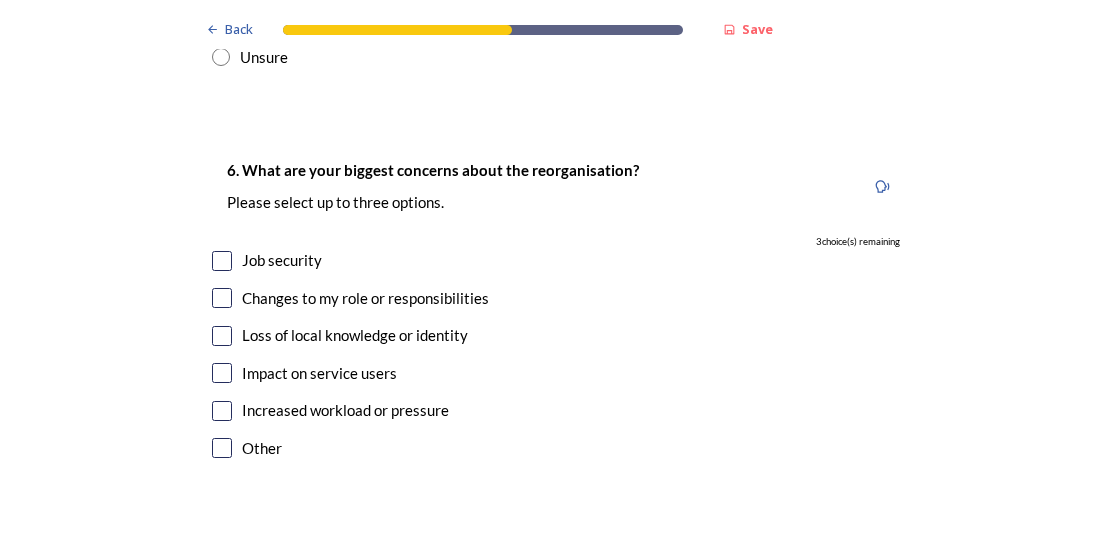 scroll, scrollTop: 3600, scrollLeft: 0, axis: vertical 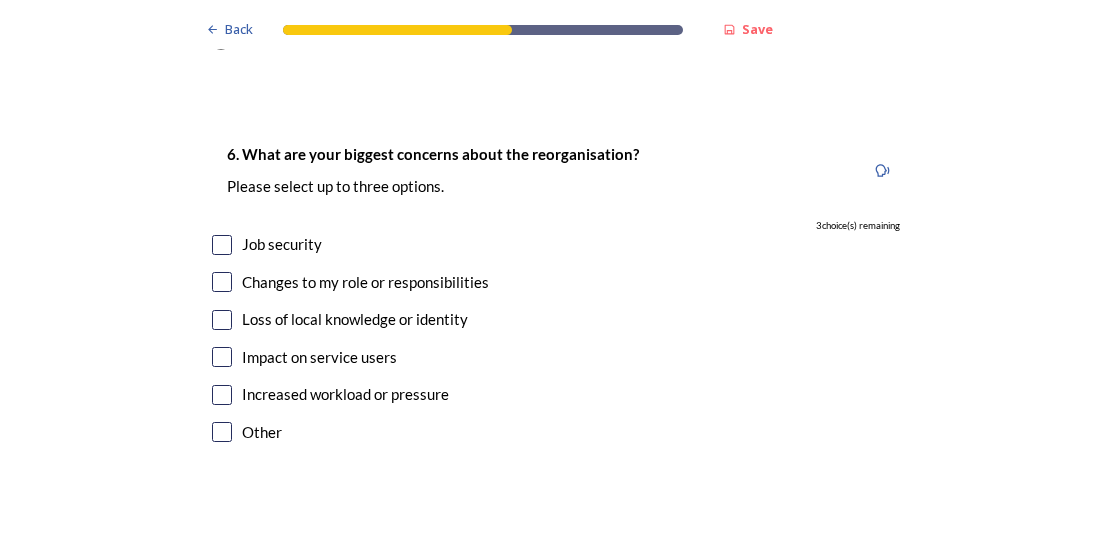 click at bounding box center (222, 320) 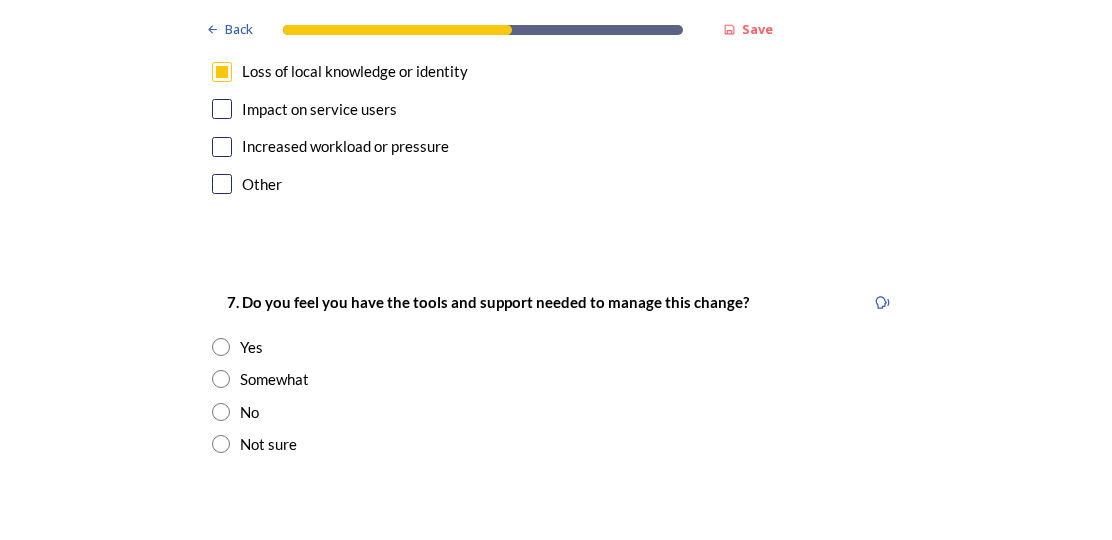 scroll, scrollTop: 3900, scrollLeft: 0, axis: vertical 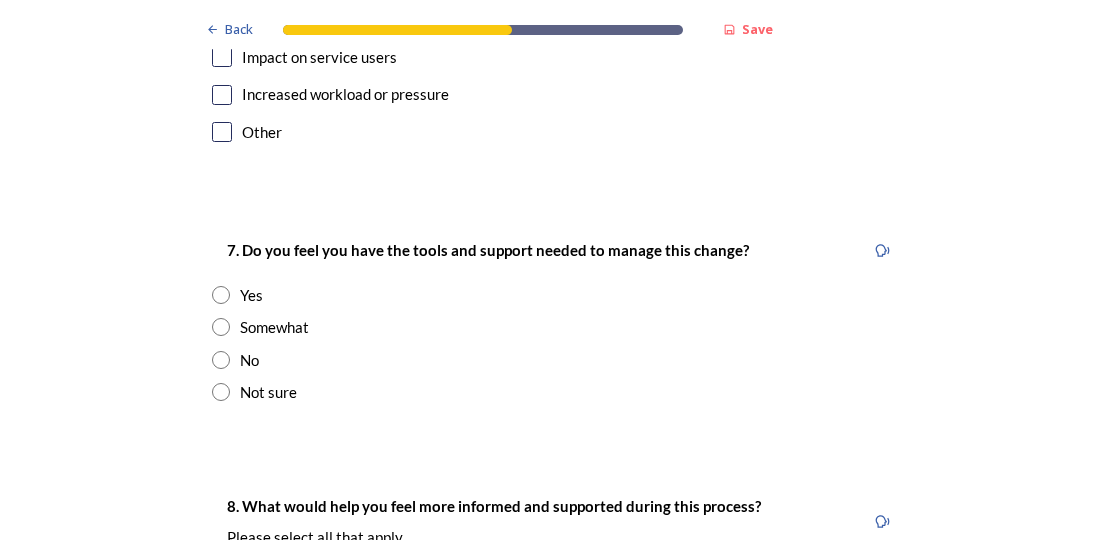 click at bounding box center (221, 295) 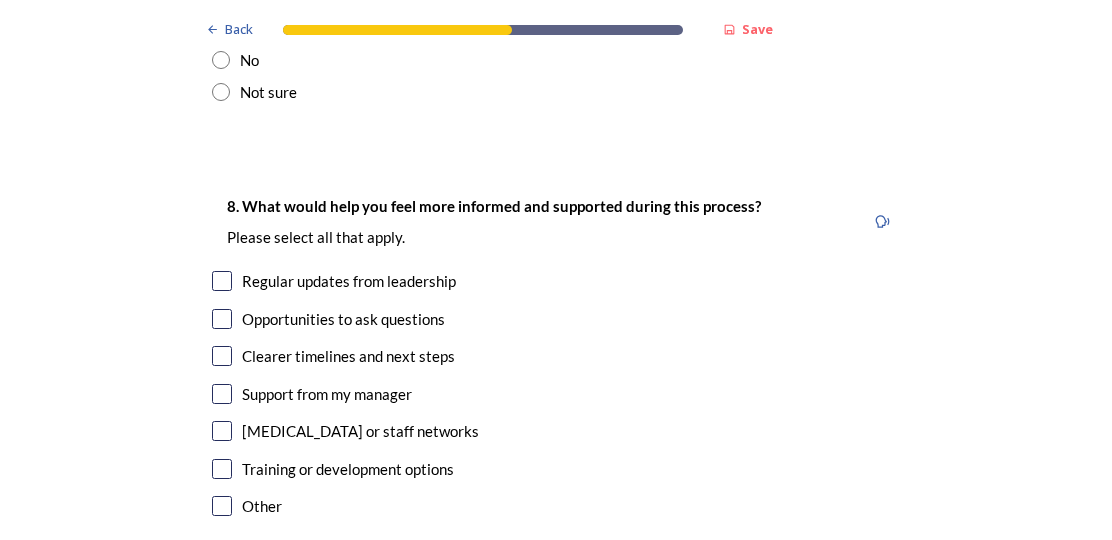 scroll, scrollTop: 4300, scrollLeft: 0, axis: vertical 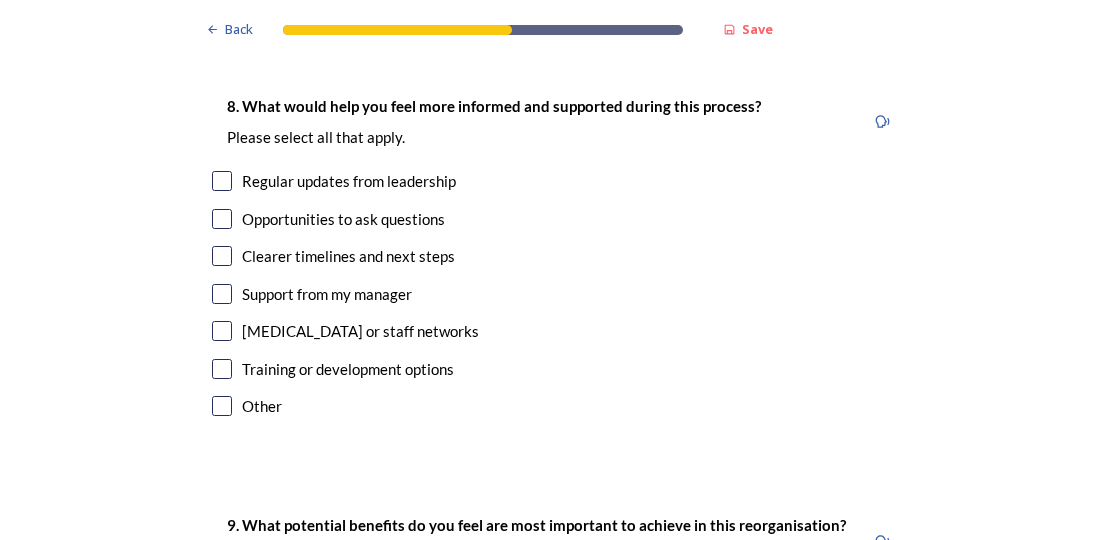 click at bounding box center [222, 331] 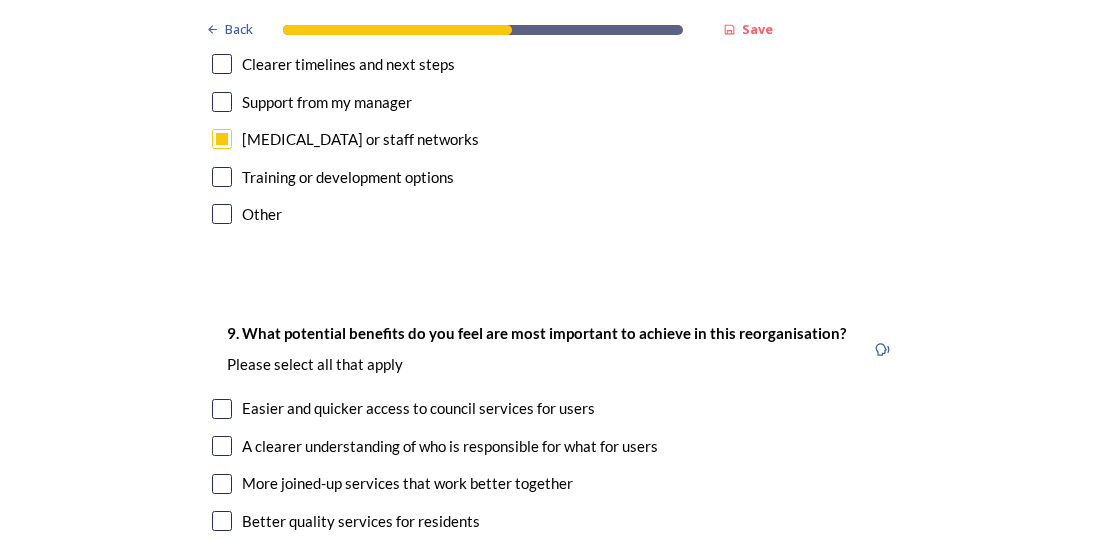 scroll, scrollTop: 4500, scrollLeft: 0, axis: vertical 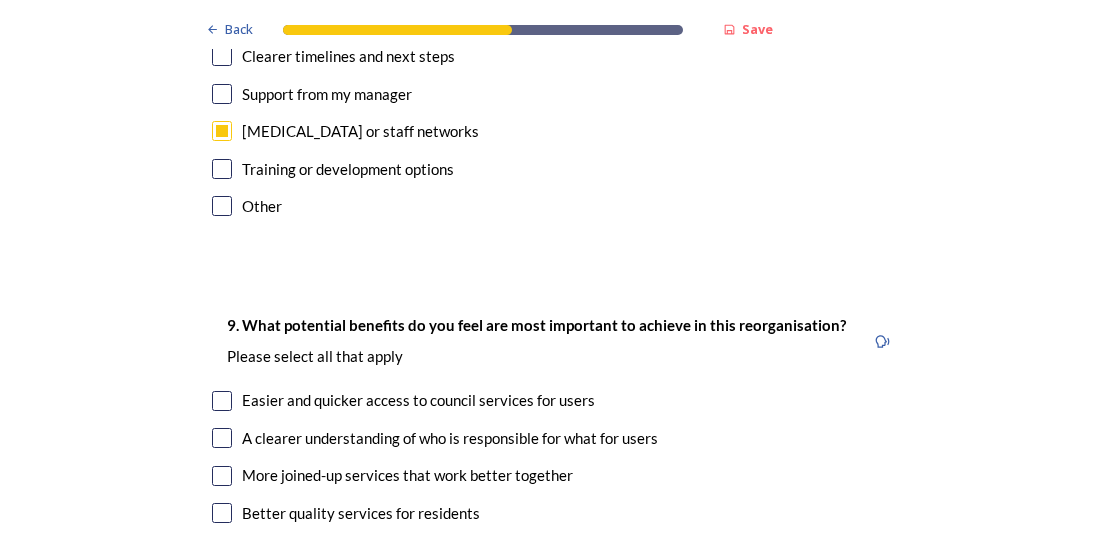 click at bounding box center [222, 206] 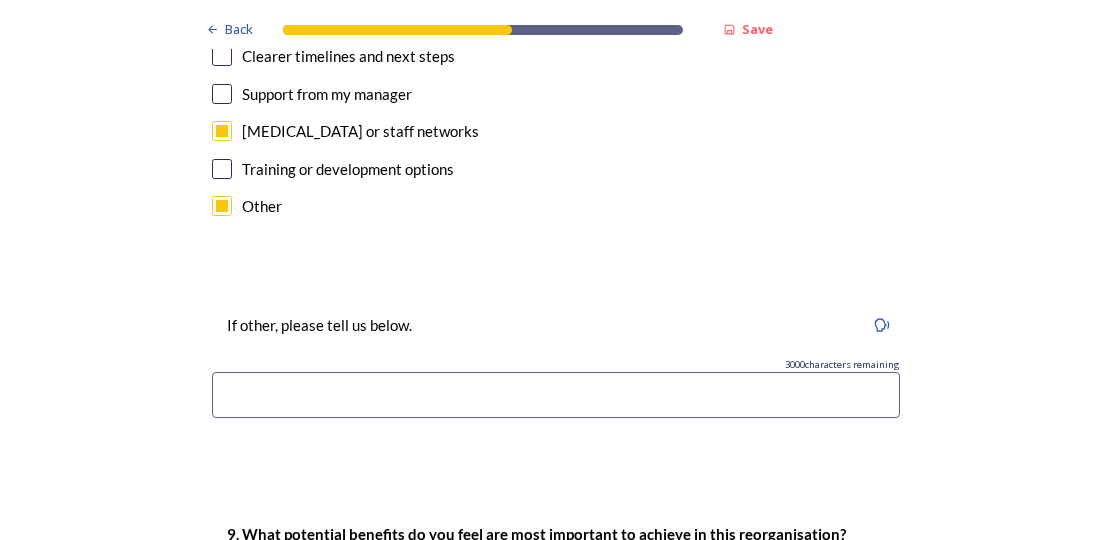 click at bounding box center (222, 206) 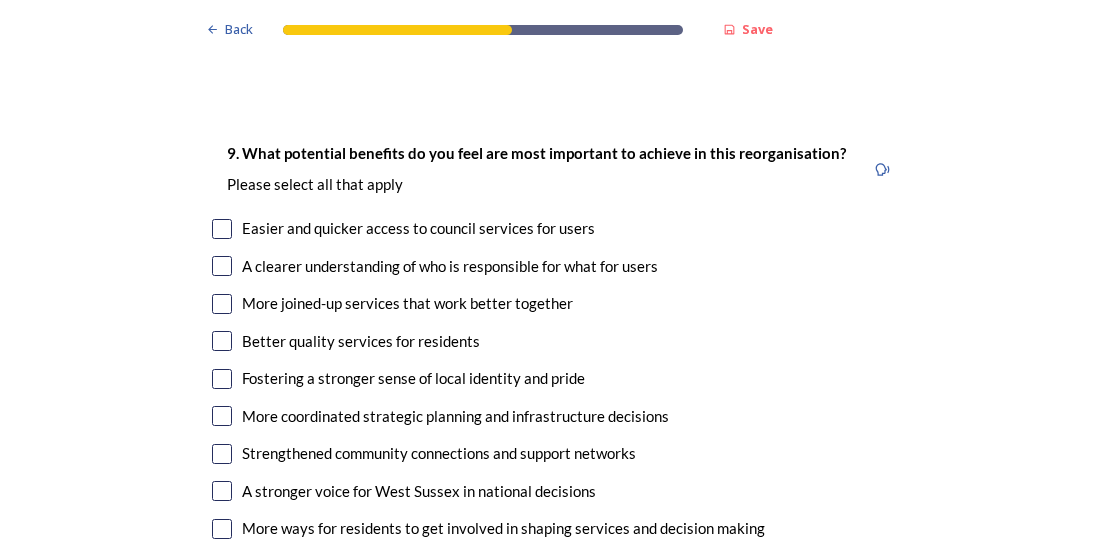 scroll, scrollTop: 4700, scrollLeft: 0, axis: vertical 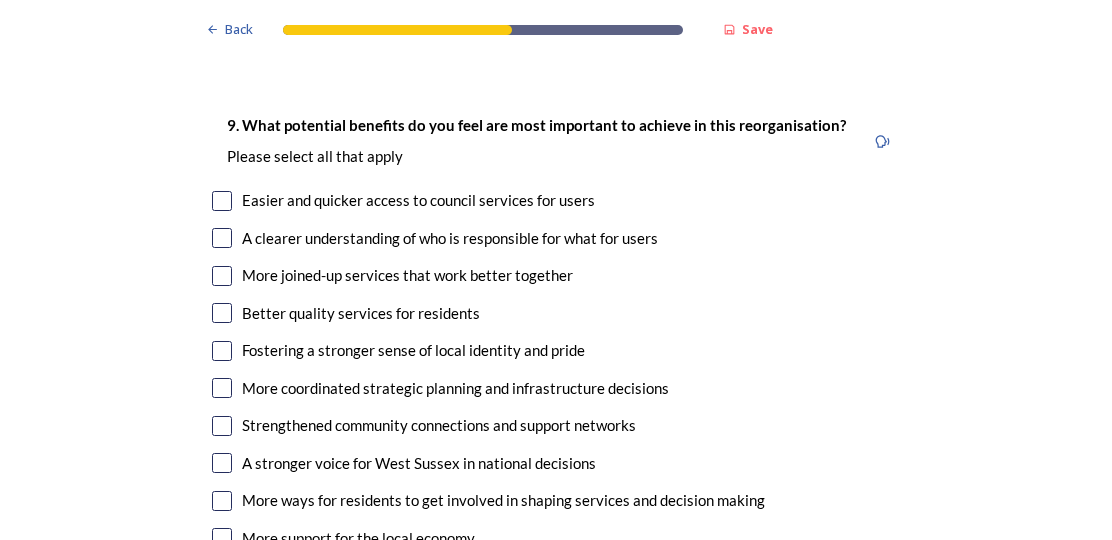click at bounding box center [222, 201] 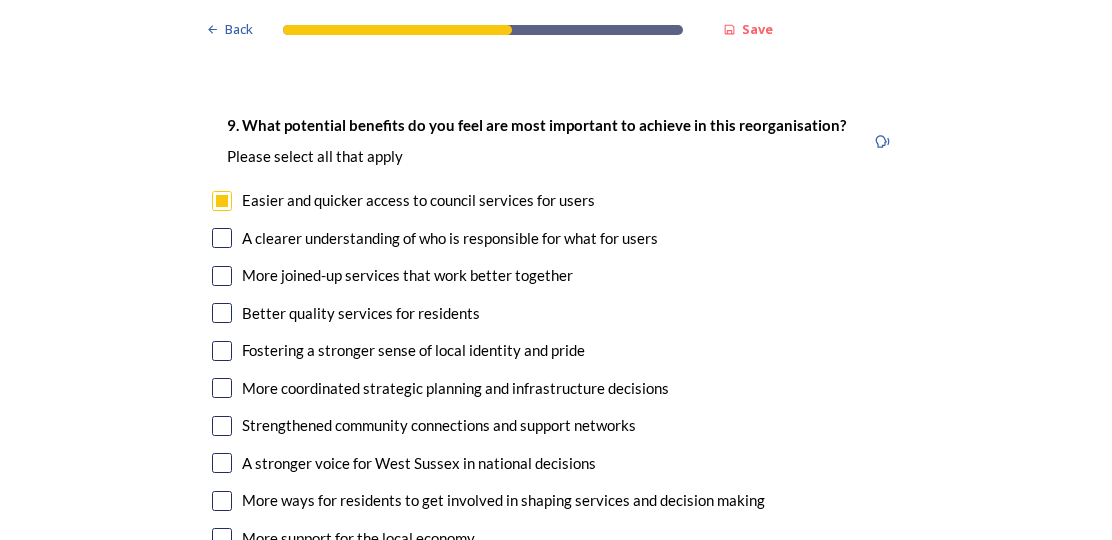 click at bounding box center (222, 238) 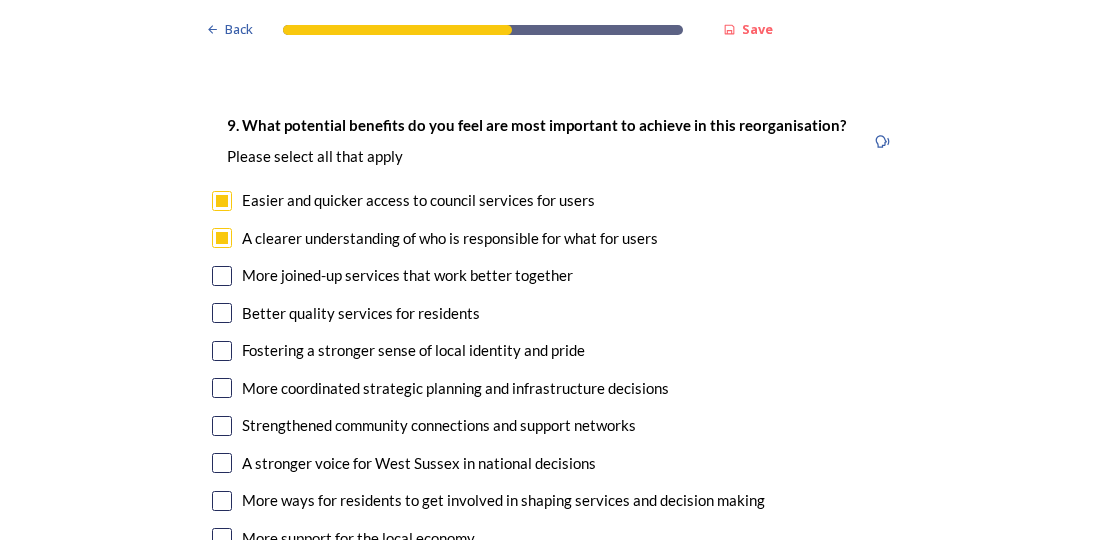 click at bounding box center (222, 276) 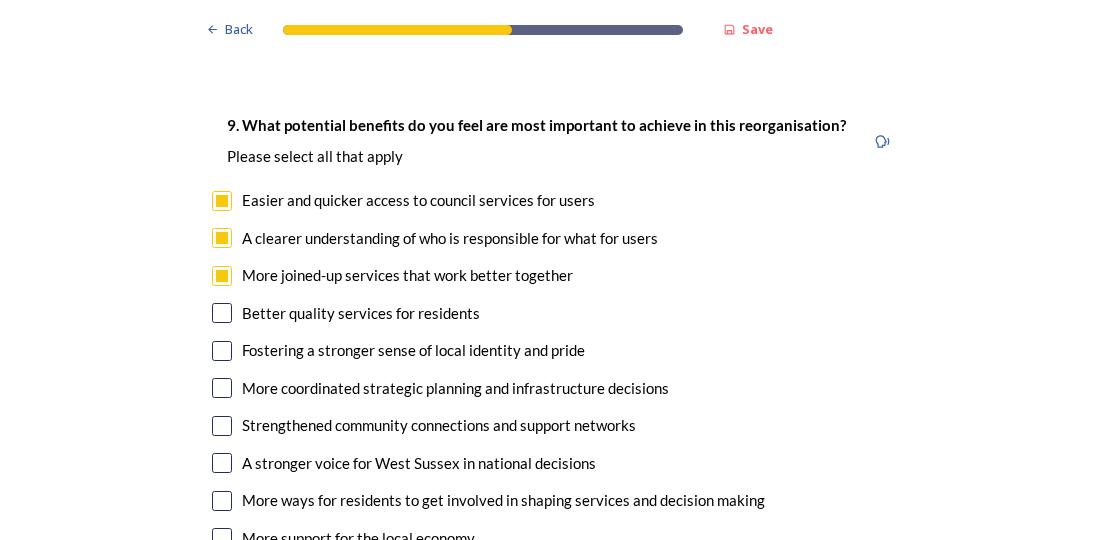 click on "Better quality services for residents" at bounding box center [556, 313] 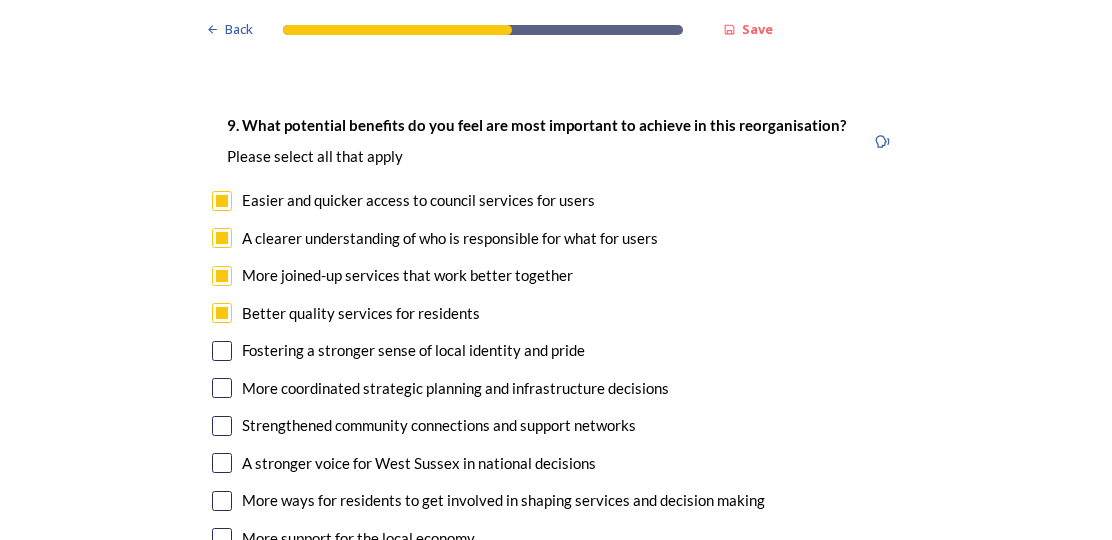 checkbox on "true" 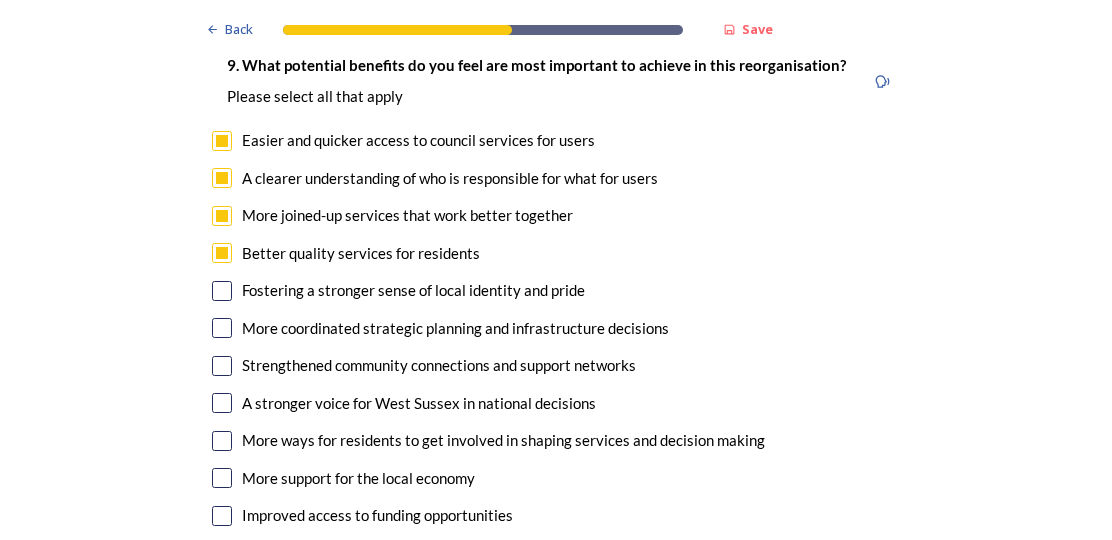 scroll, scrollTop: 4800, scrollLeft: 0, axis: vertical 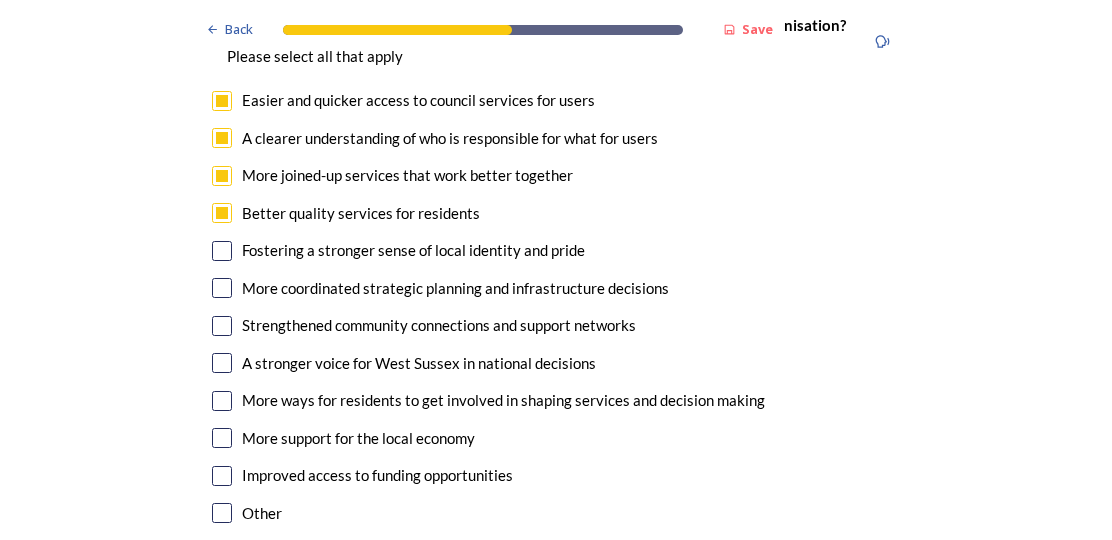 click at bounding box center (222, 476) 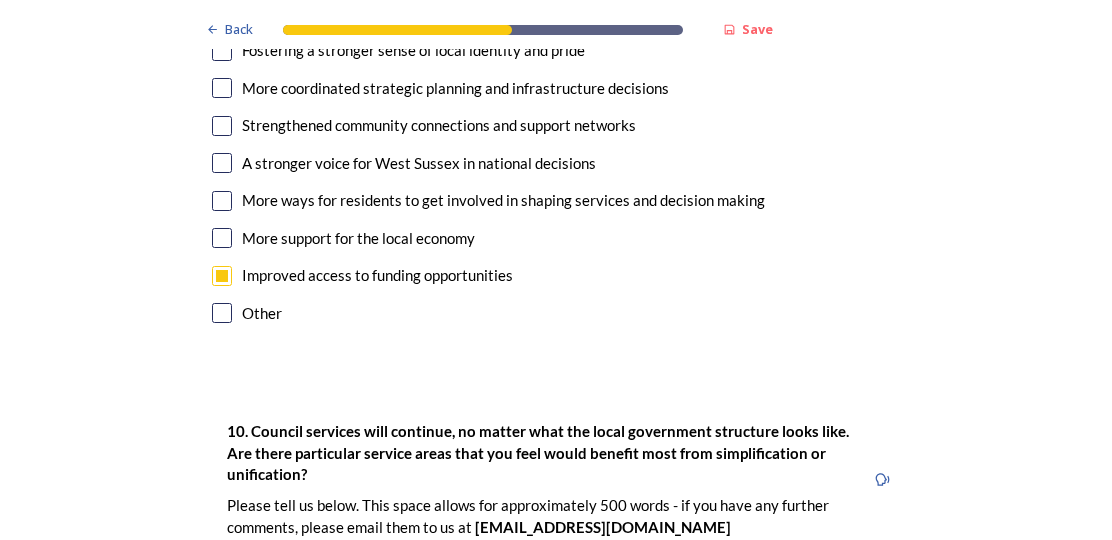 scroll, scrollTop: 5100, scrollLeft: 0, axis: vertical 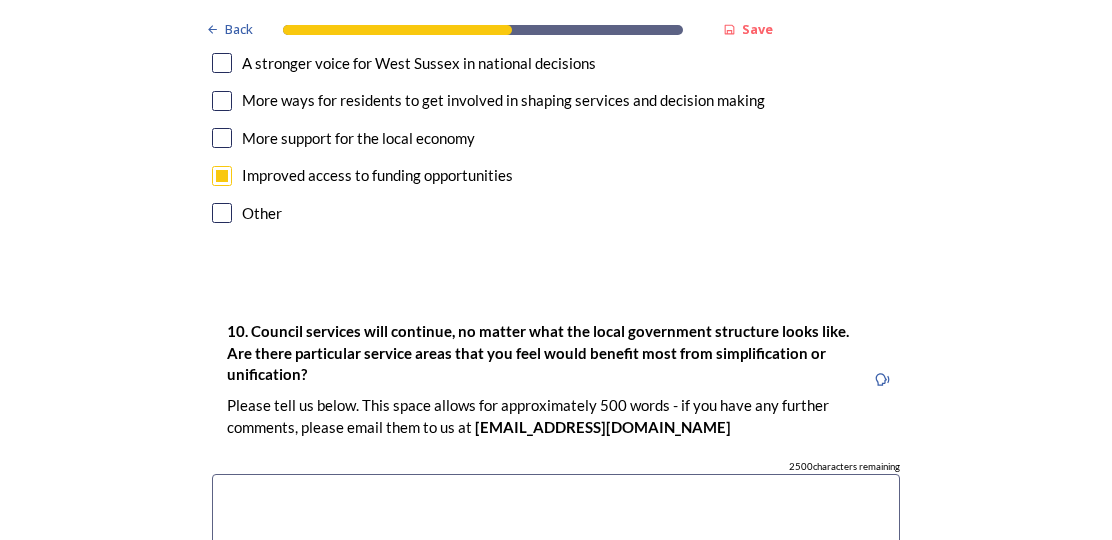 click at bounding box center (556, 586) 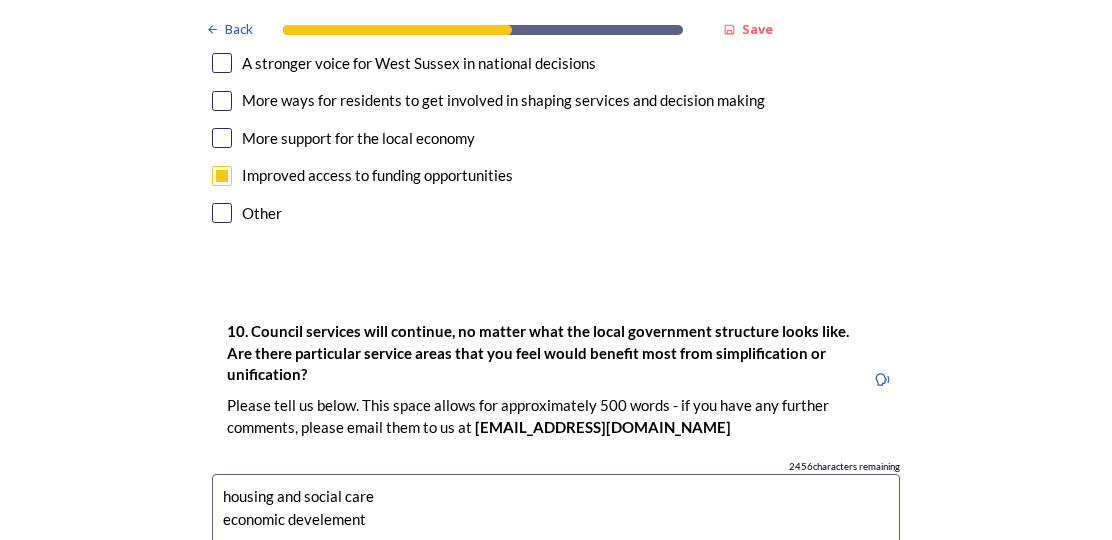 click on "housing and social care
economic develement" at bounding box center (556, 586) 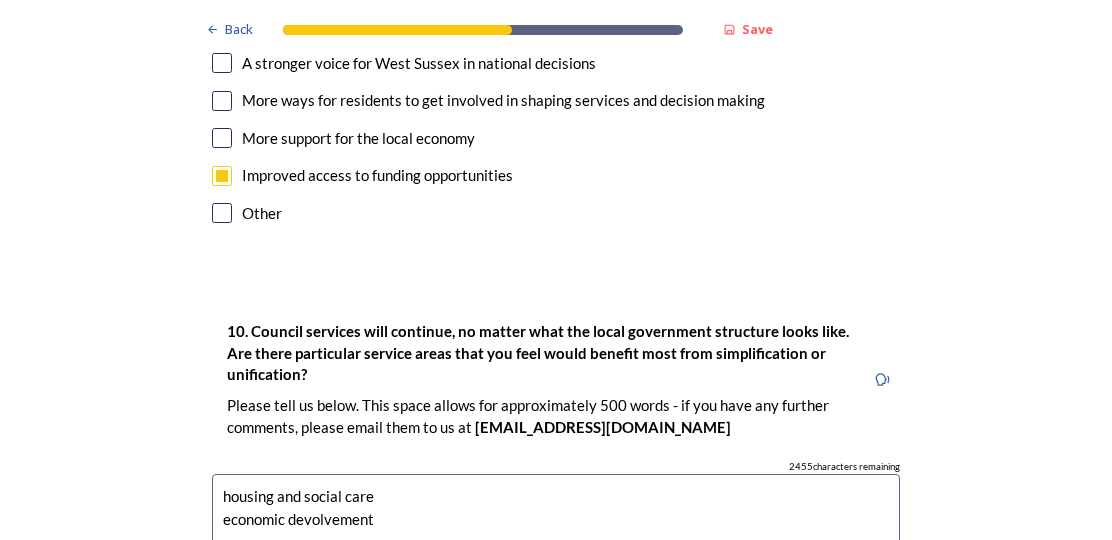 click on "housing and social care
economic devolvement" at bounding box center [556, 586] 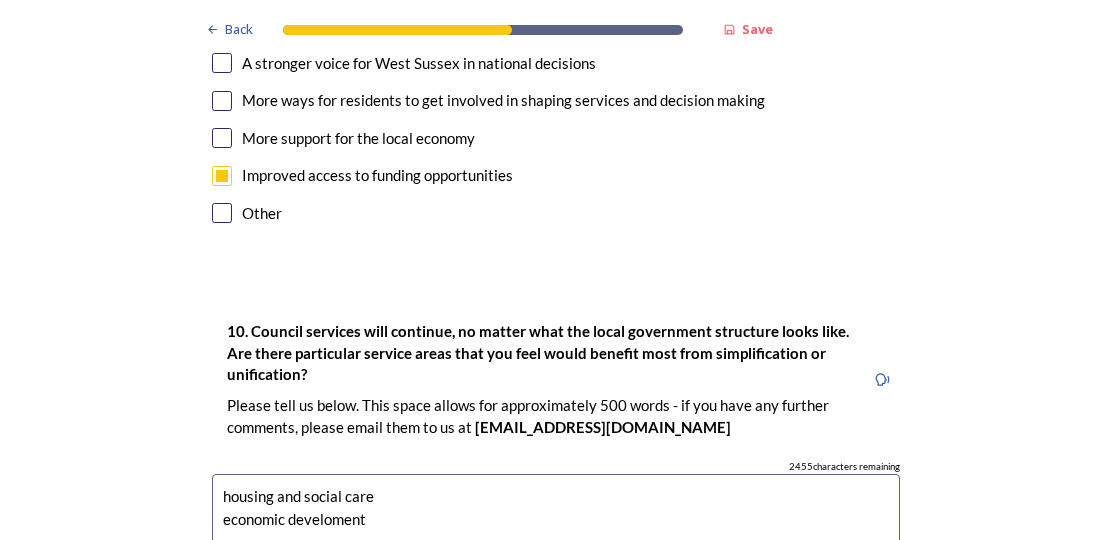 click on "housing and social care
economic develoment" at bounding box center (556, 586) 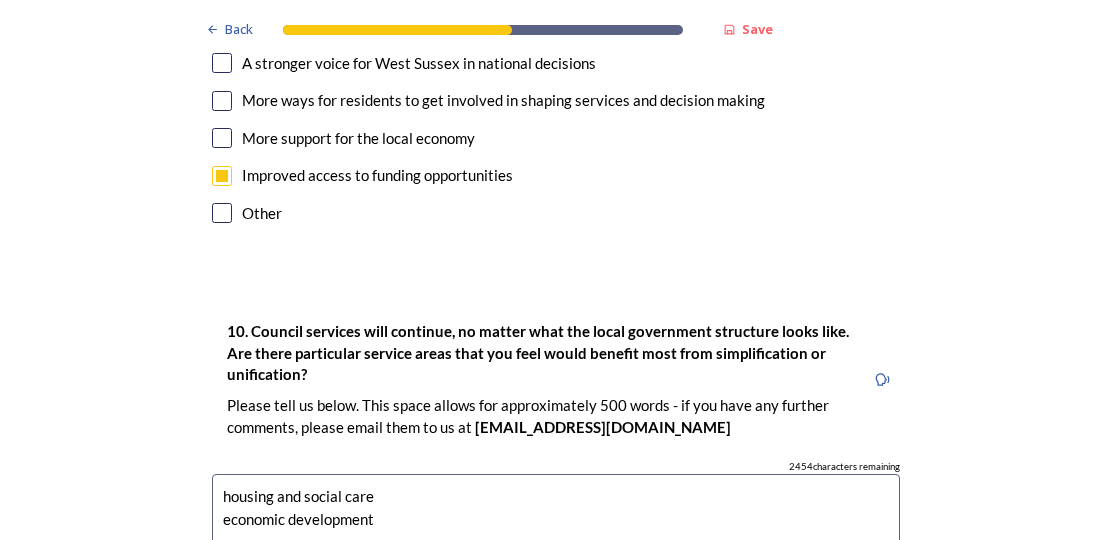 click on "housing and social care
economic development" at bounding box center [556, 586] 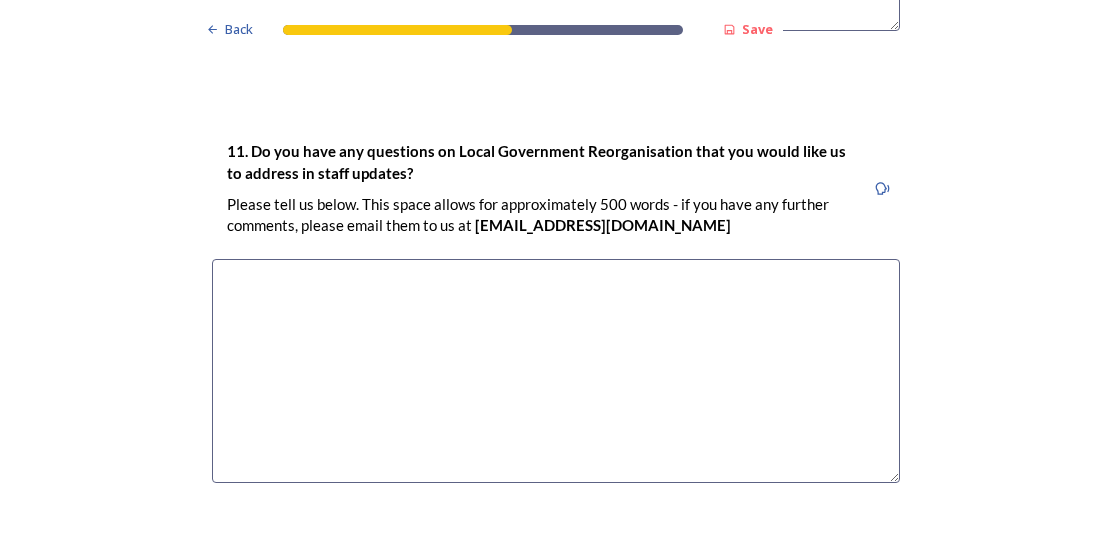 scroll, scrollTop: 5904, scrollLeft: 0, axis: vertical 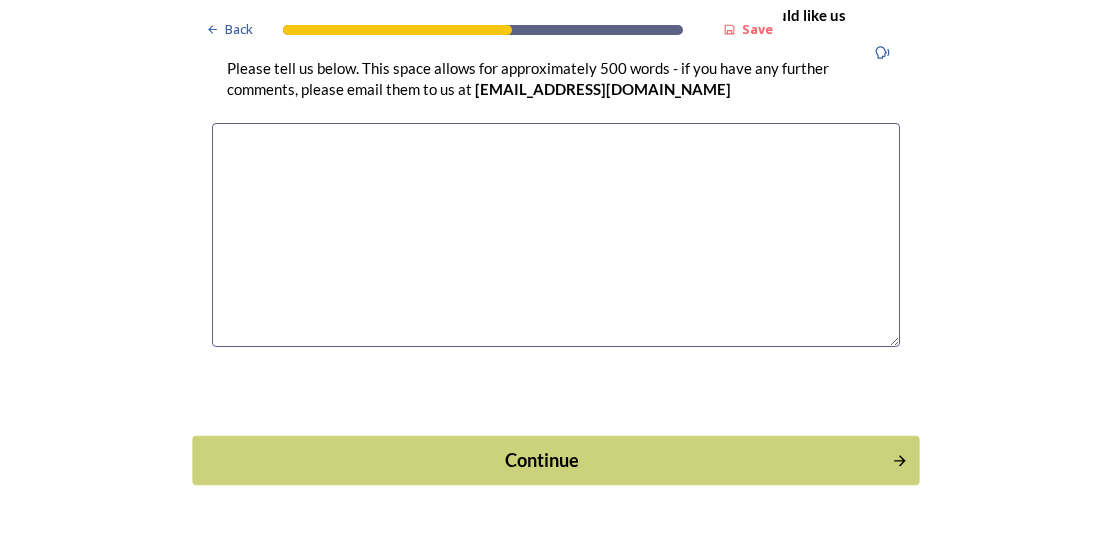 type on "housing and social care
economic development
environmental health and trading standards
waste collection and waste disposal" 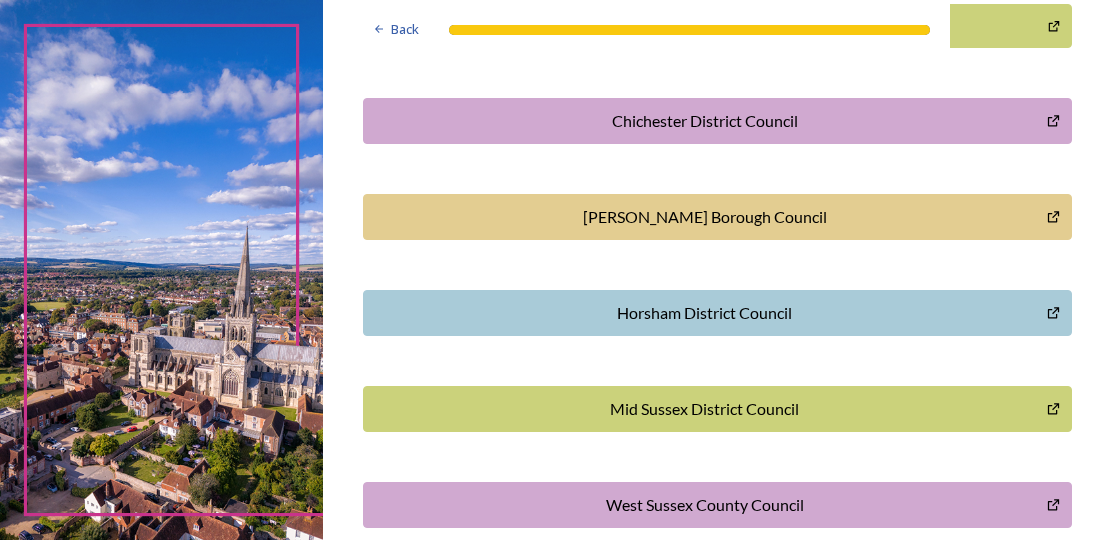 scroll, scrollTop: 744, scrollLeft: 0, axis: vertical 